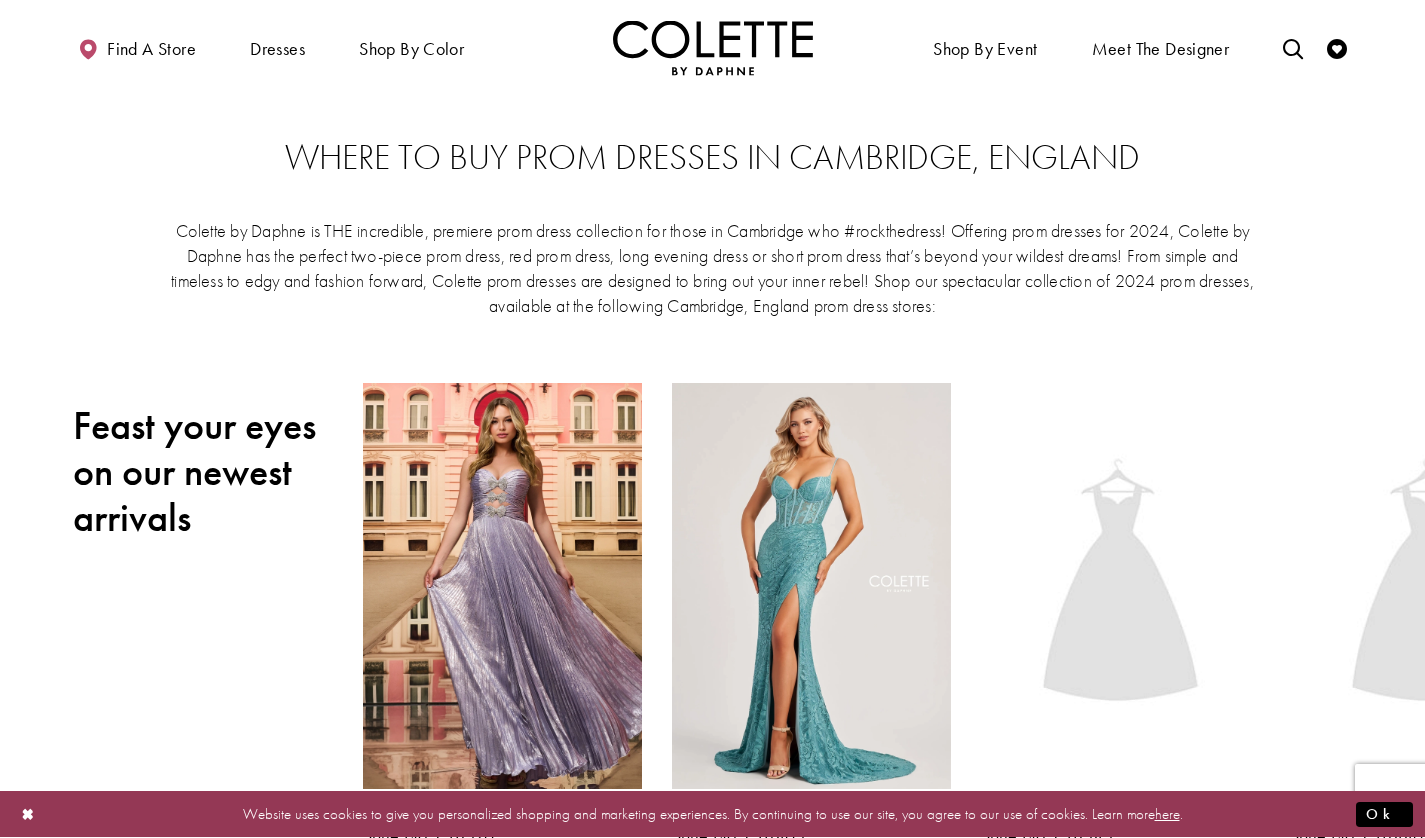 scroll, scrollTop: 0, scrollLeft: 0, axis: both 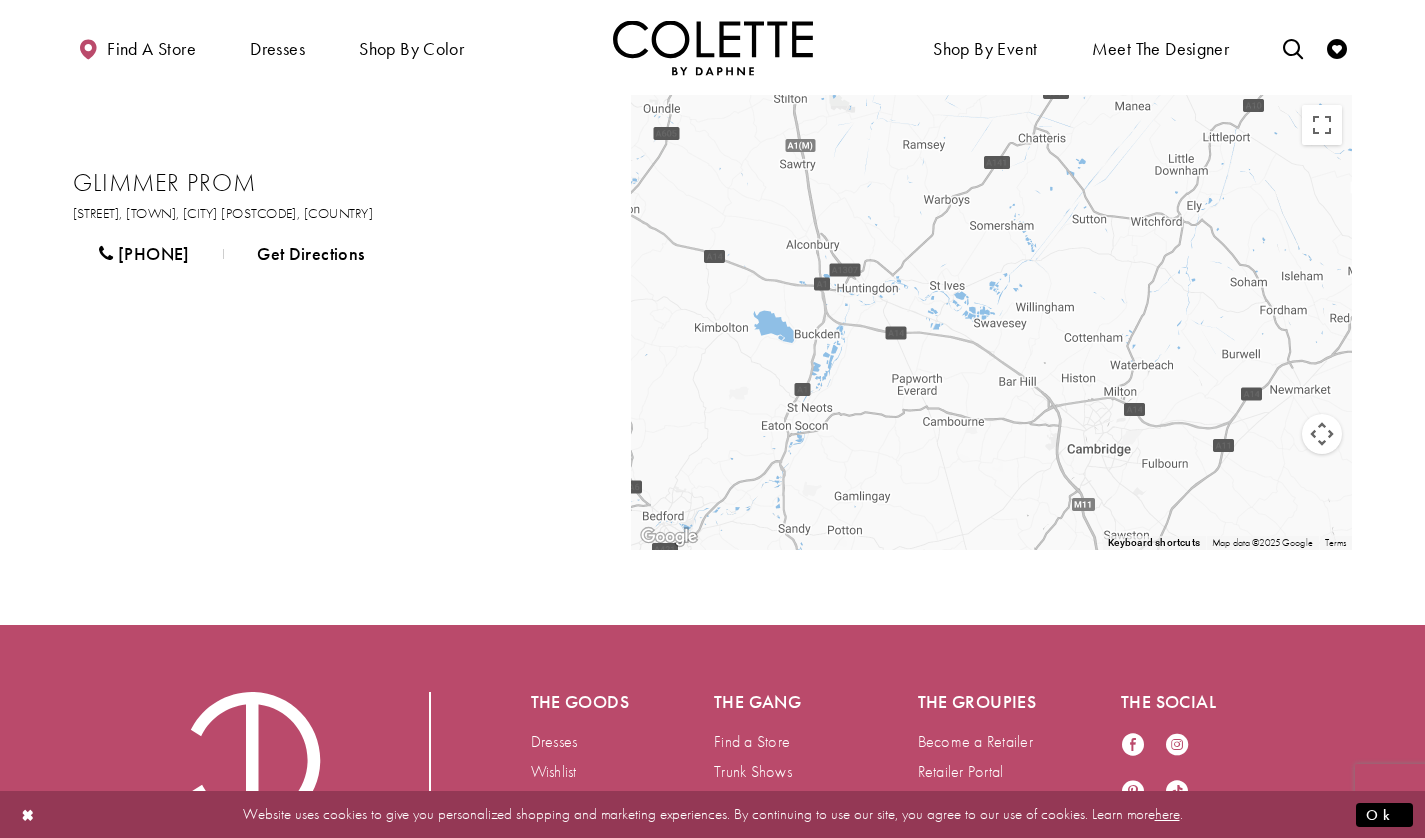 click on "A-LINE DRESSES" at bounding box center (0, 0) 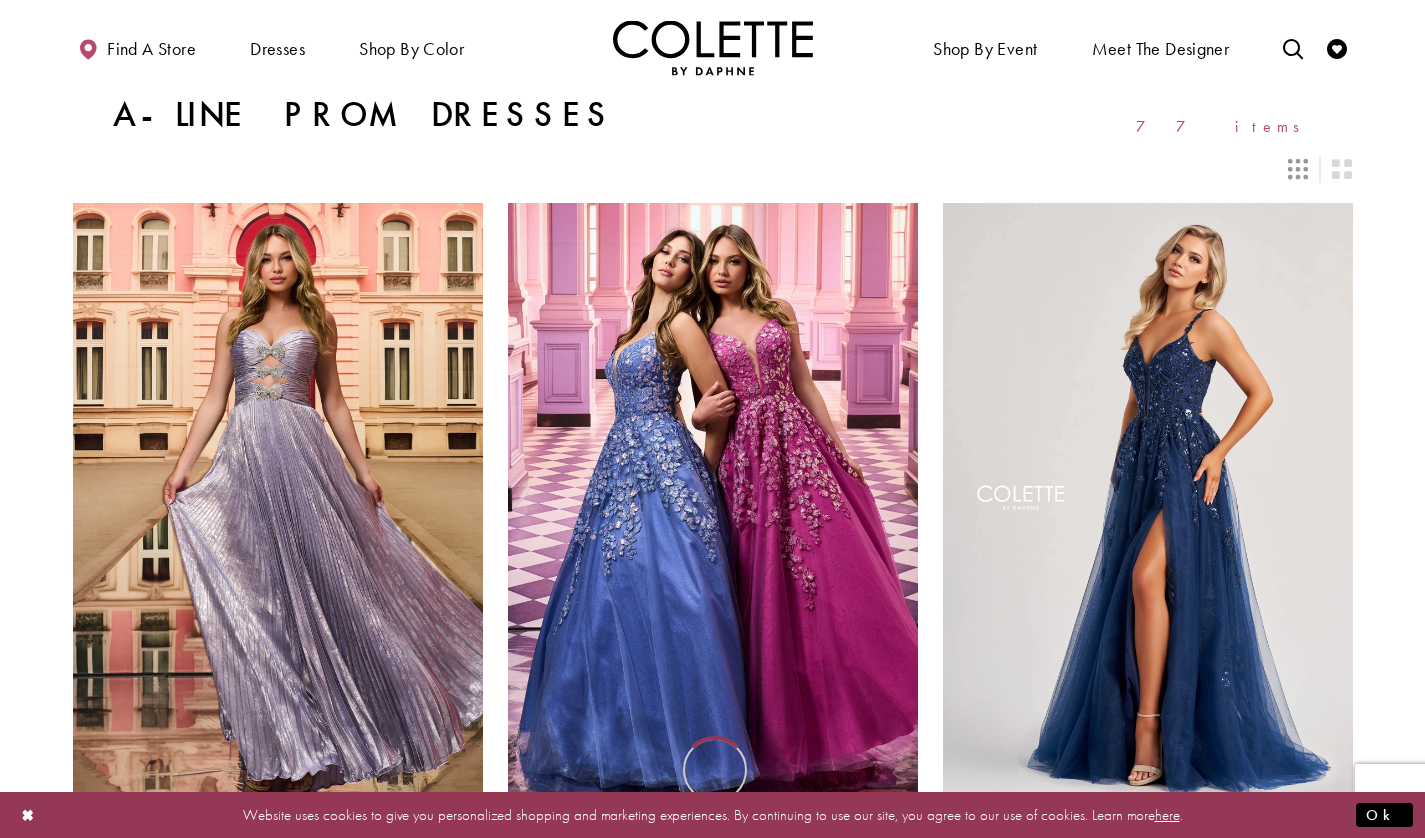 scroll, scrollTop: 0, scrollLeft: 0, axis: both 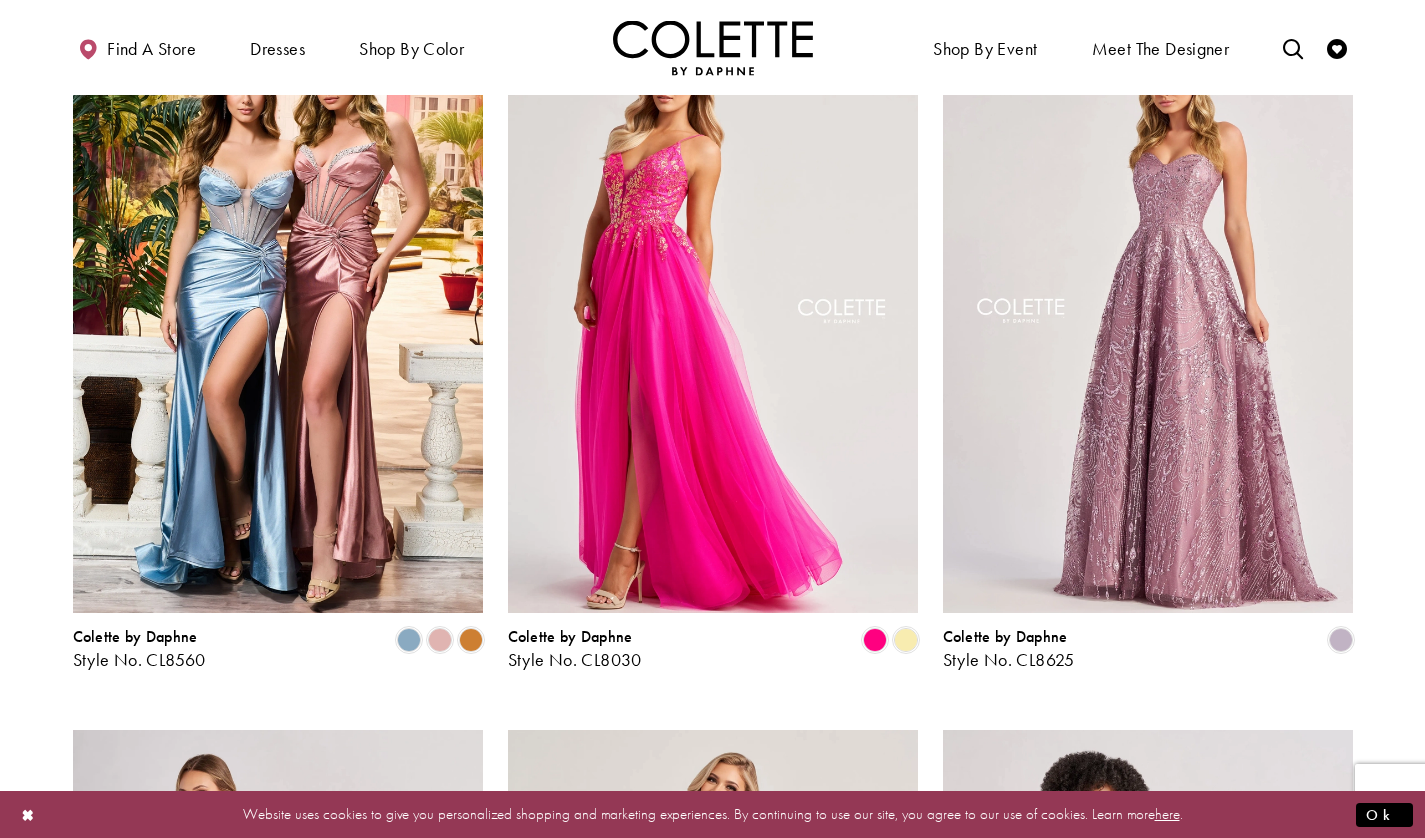 click at bounding box center (1148, 314) 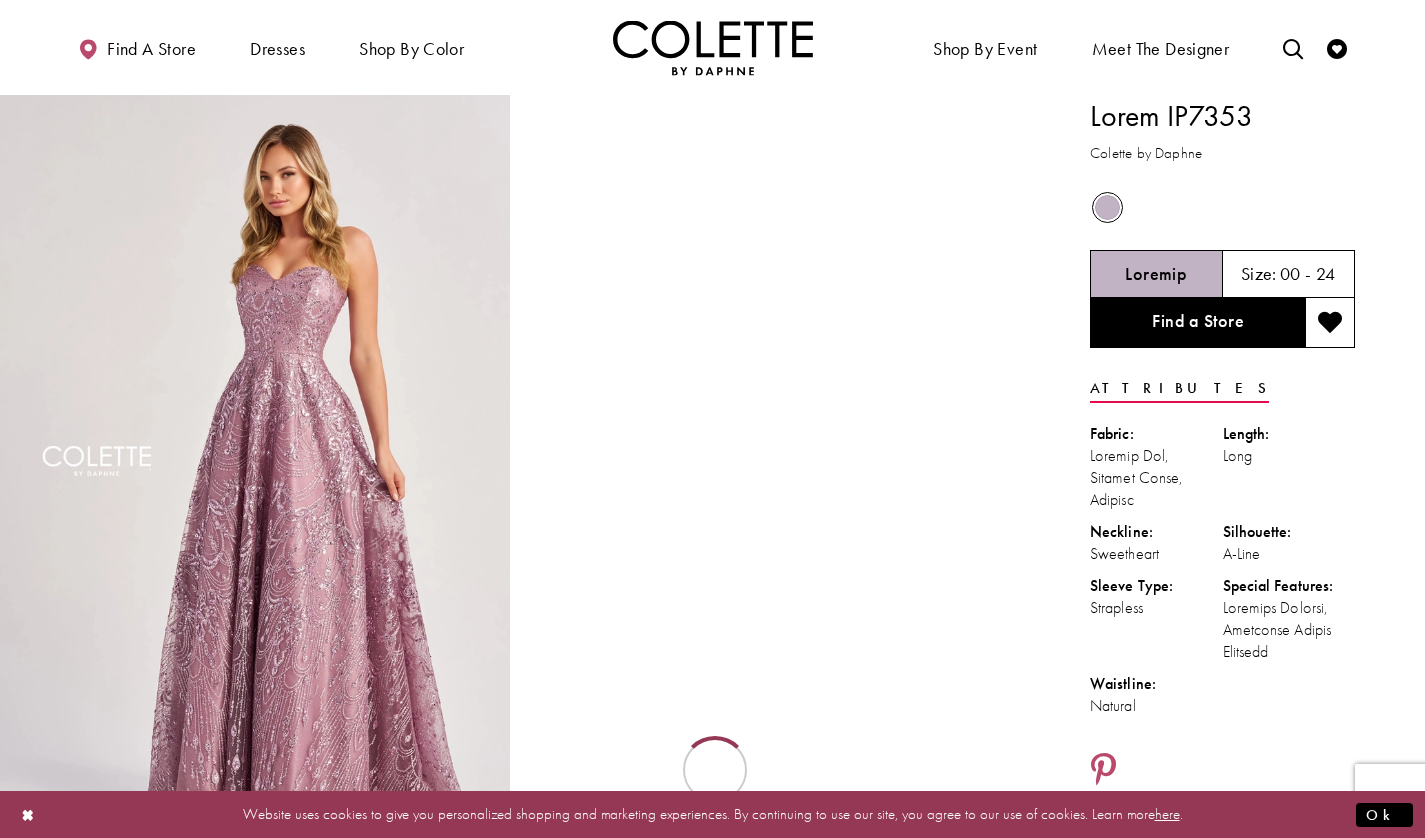 scroll, scrollTop: 0, scrollLeft: 0, axis: both 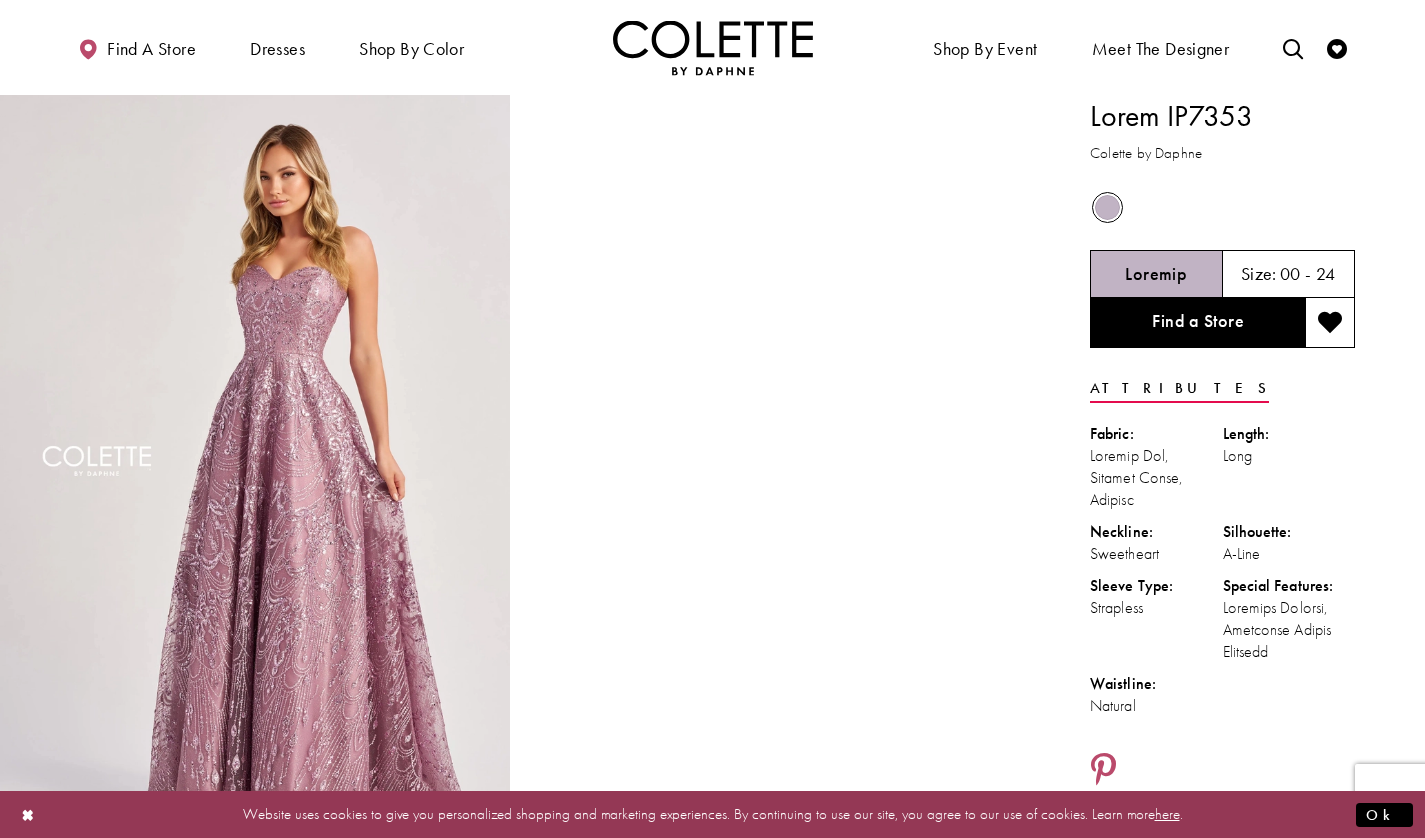 click on "Size:" at bounding box center [1259, 273] 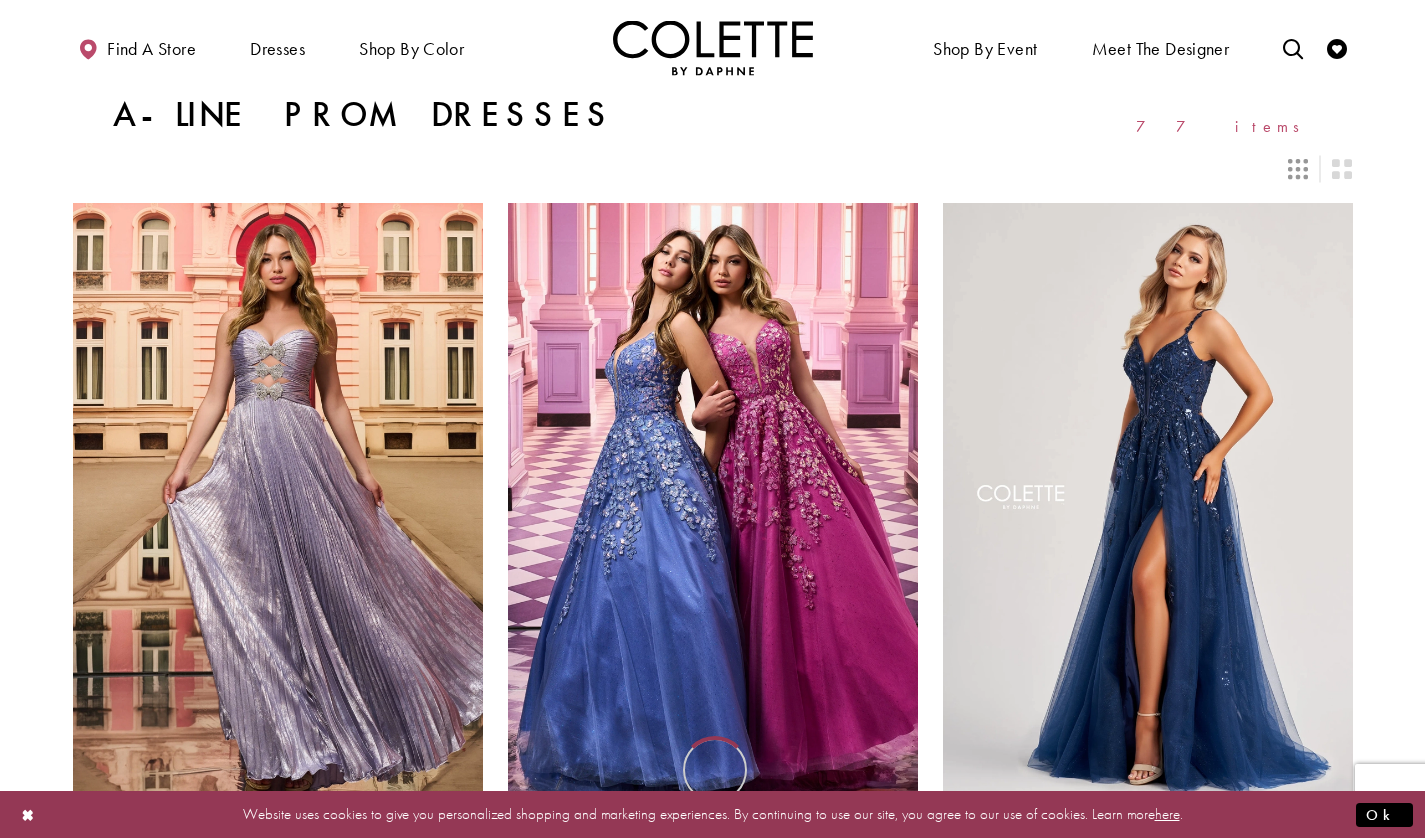 scroll, scrollTop: 900, scrollLeft: 0, axis: vertical 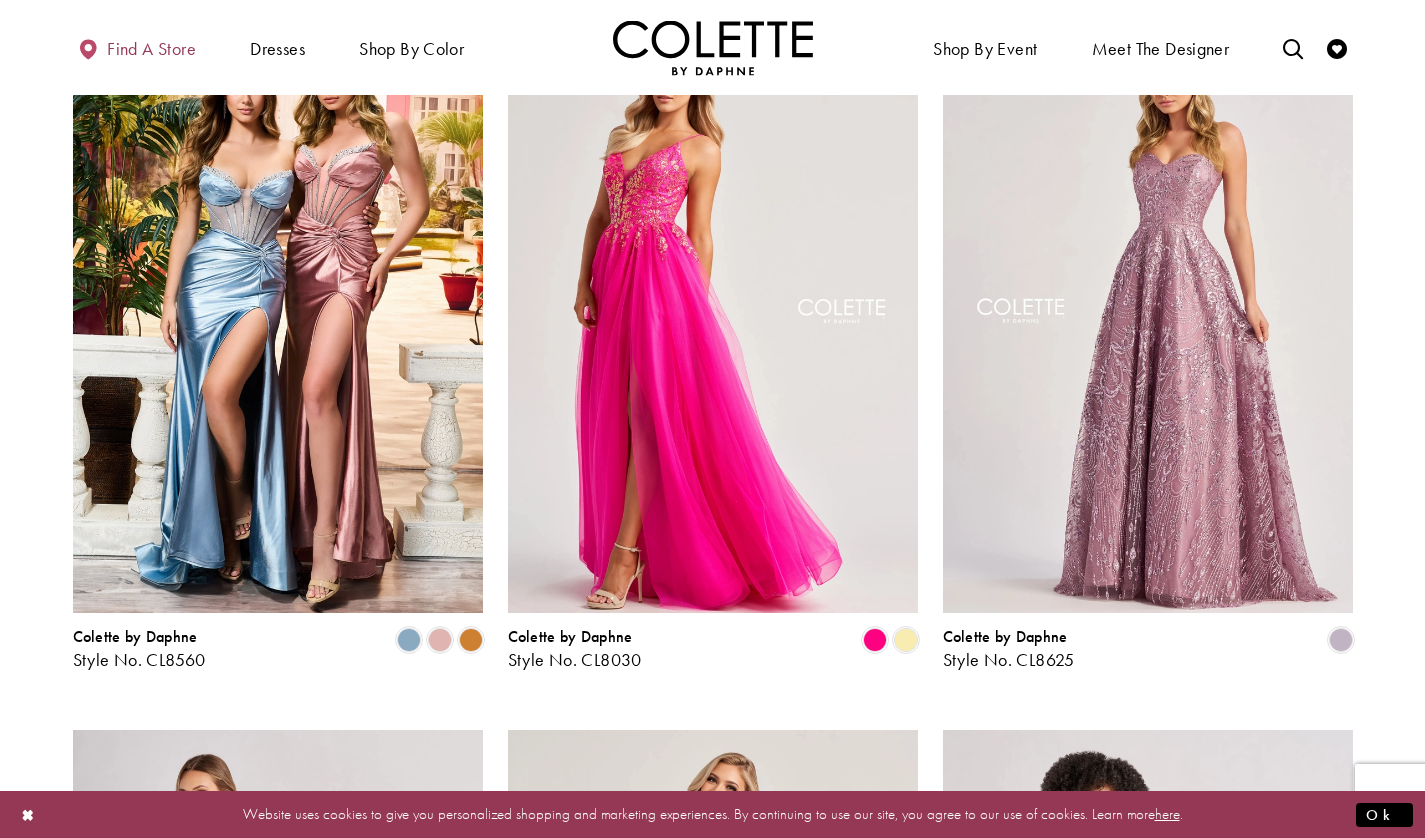 click on "Find a store" at bounding box center (151, 49) 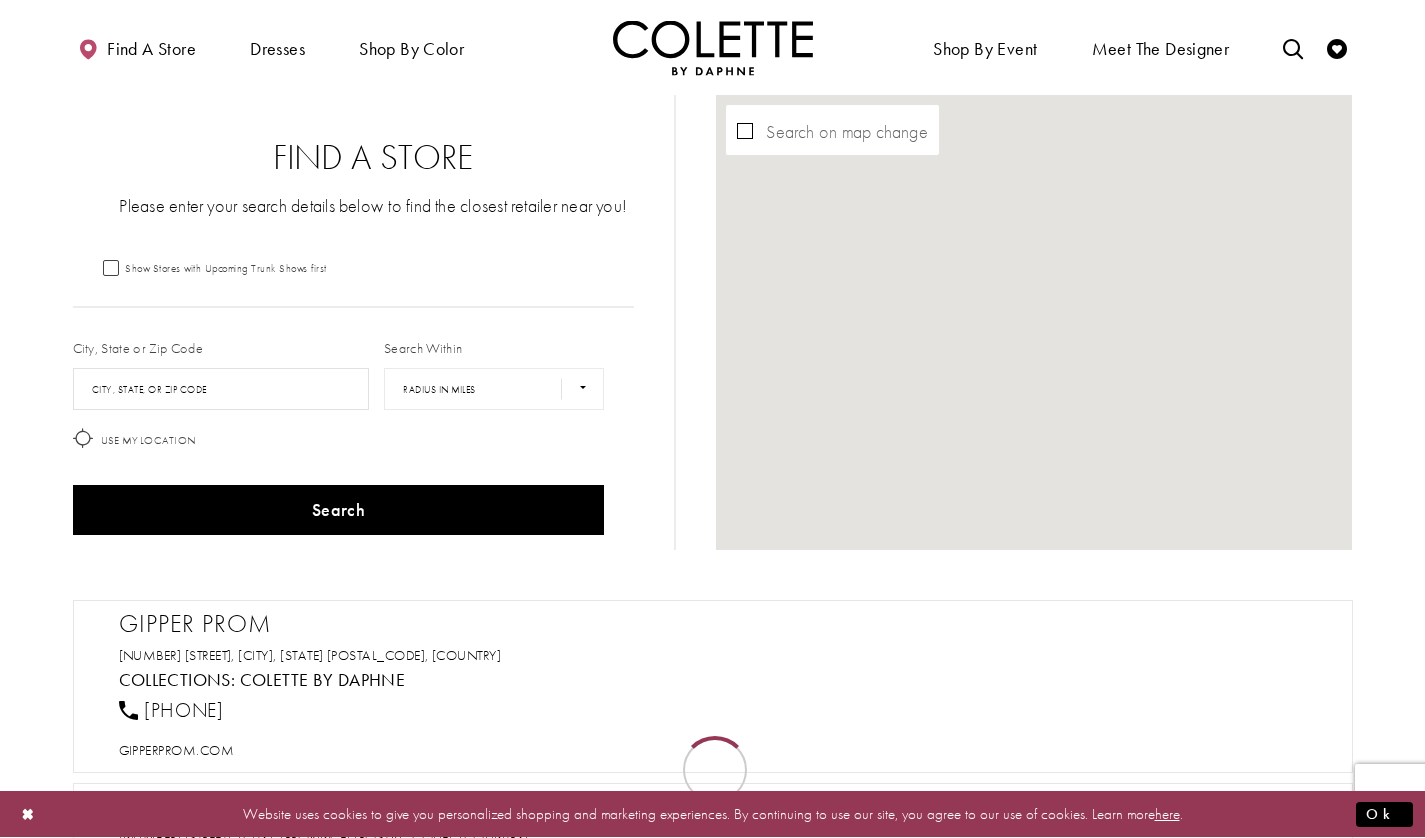 scroll, scrollTop: 0, scrollLeft: 0, axis: both 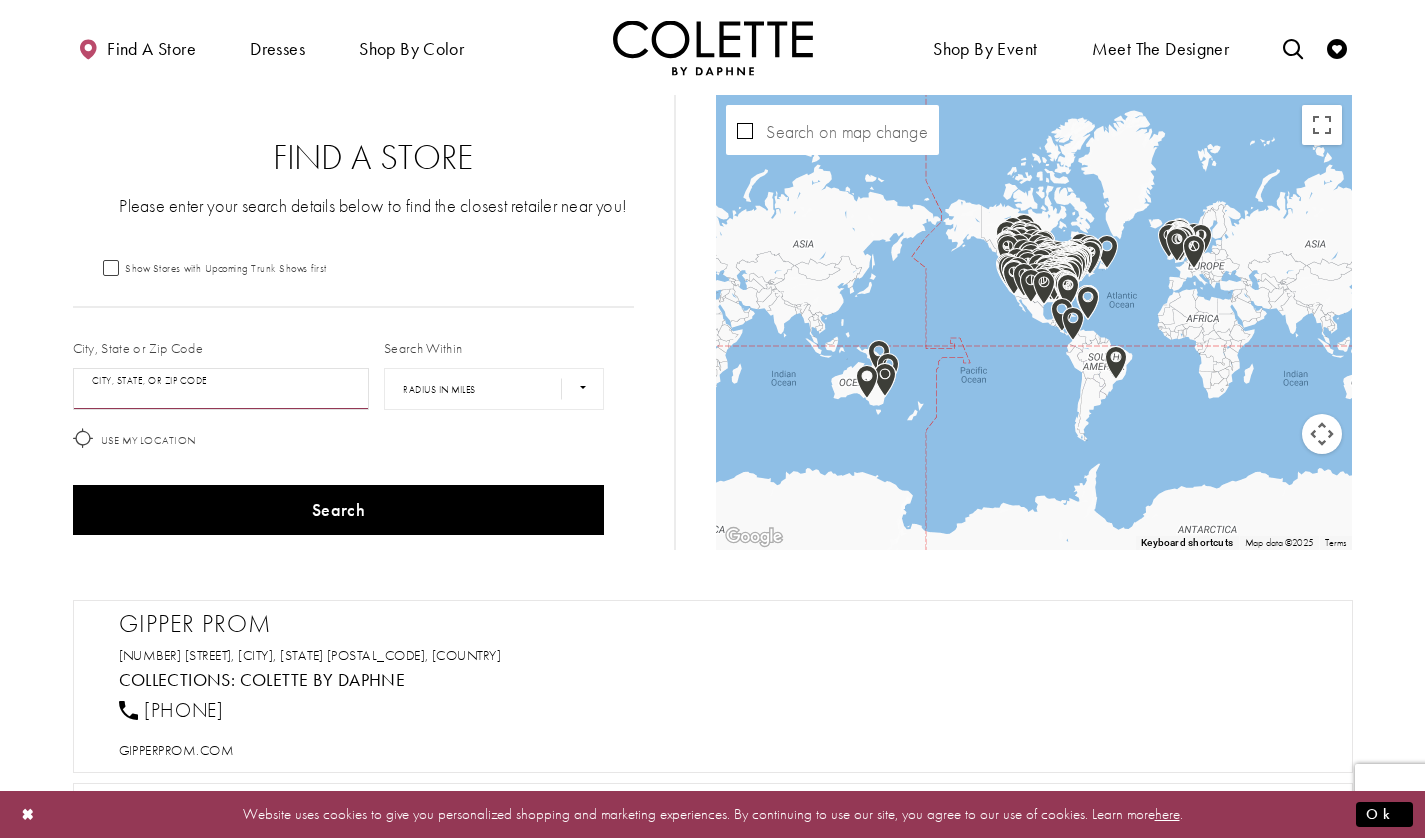 click at bounding box center (221, 389) 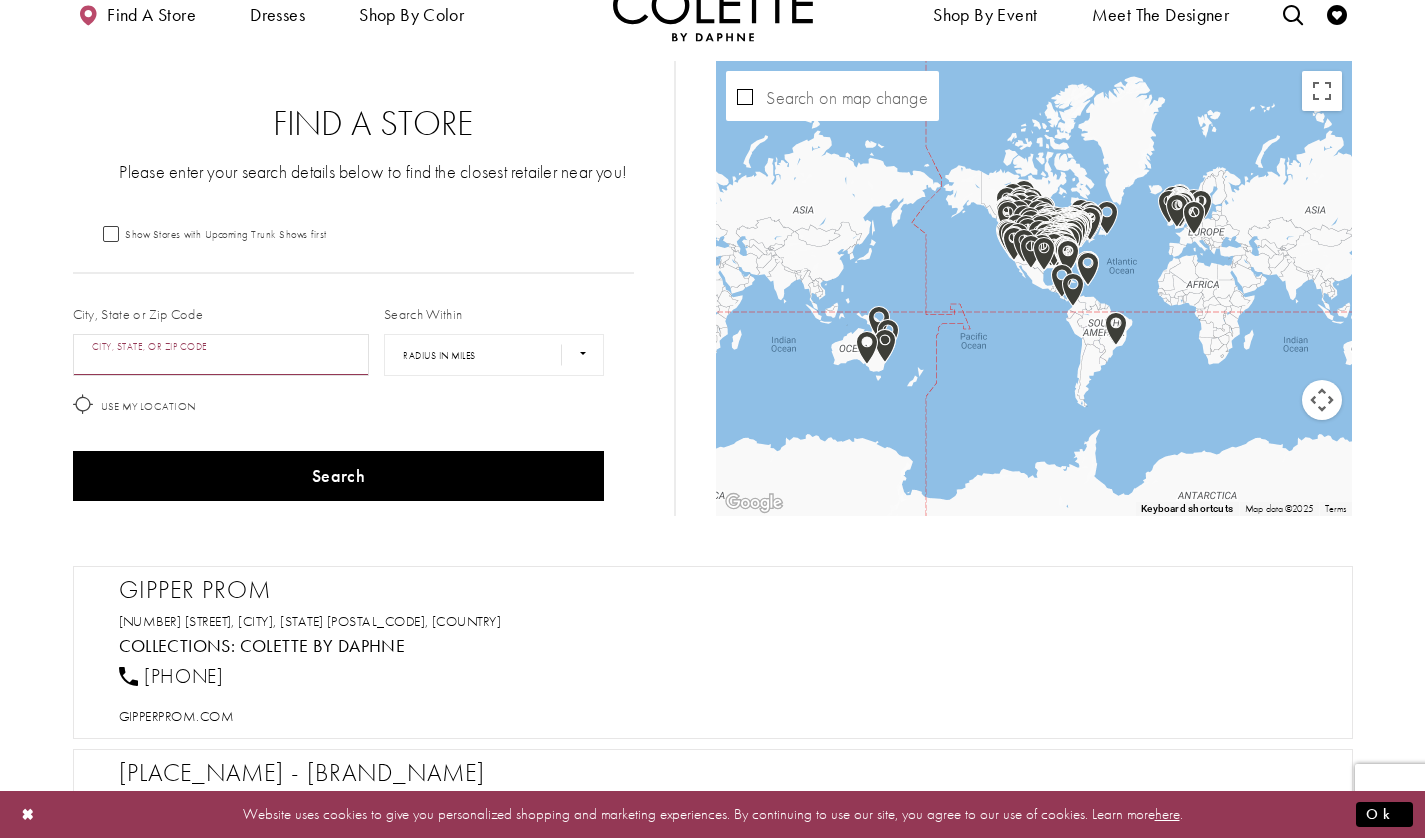 scroll, scrollTop: 0, scrollLeft: 0, axis: both 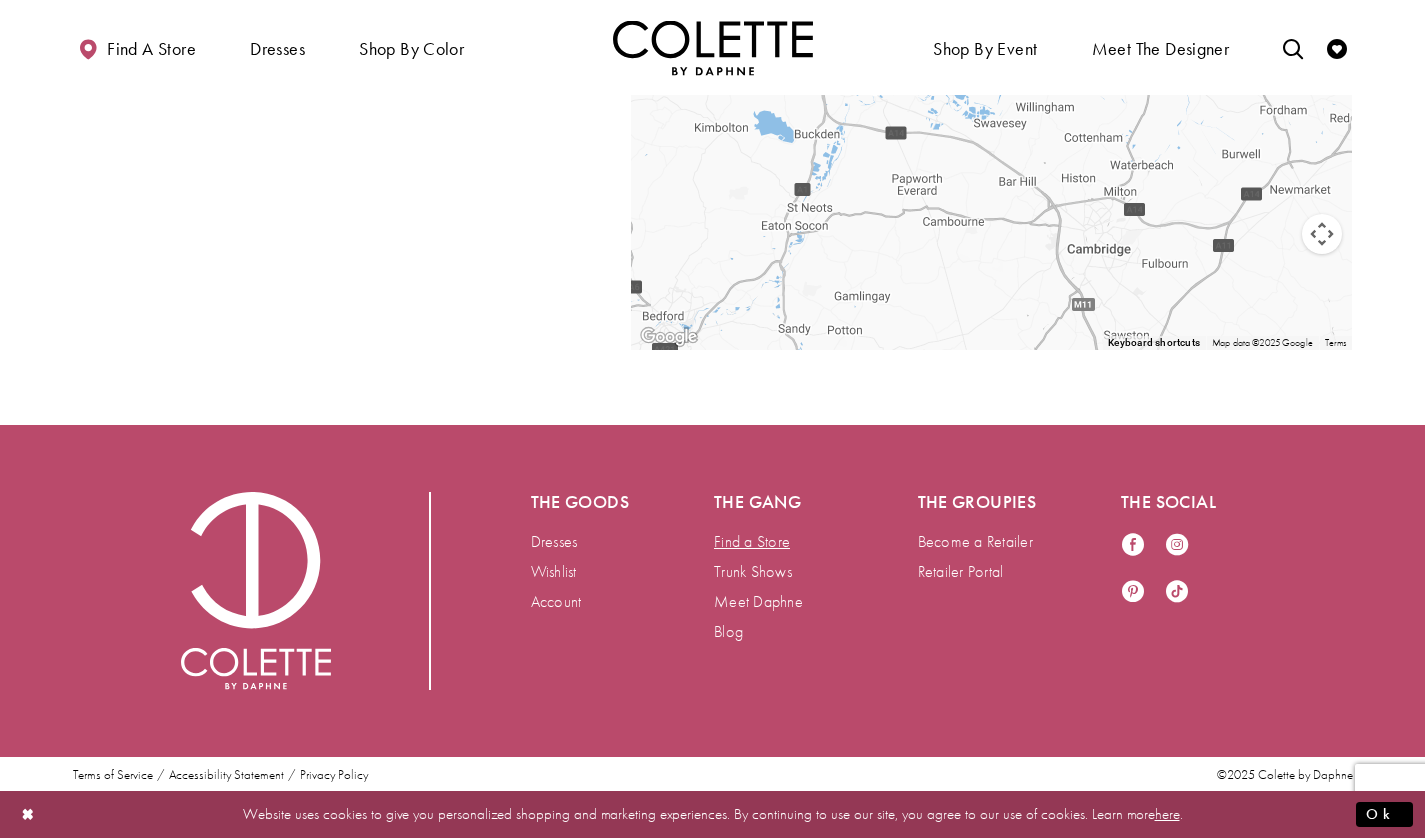 click on "Find a Store" at bounding box center [752, 541] 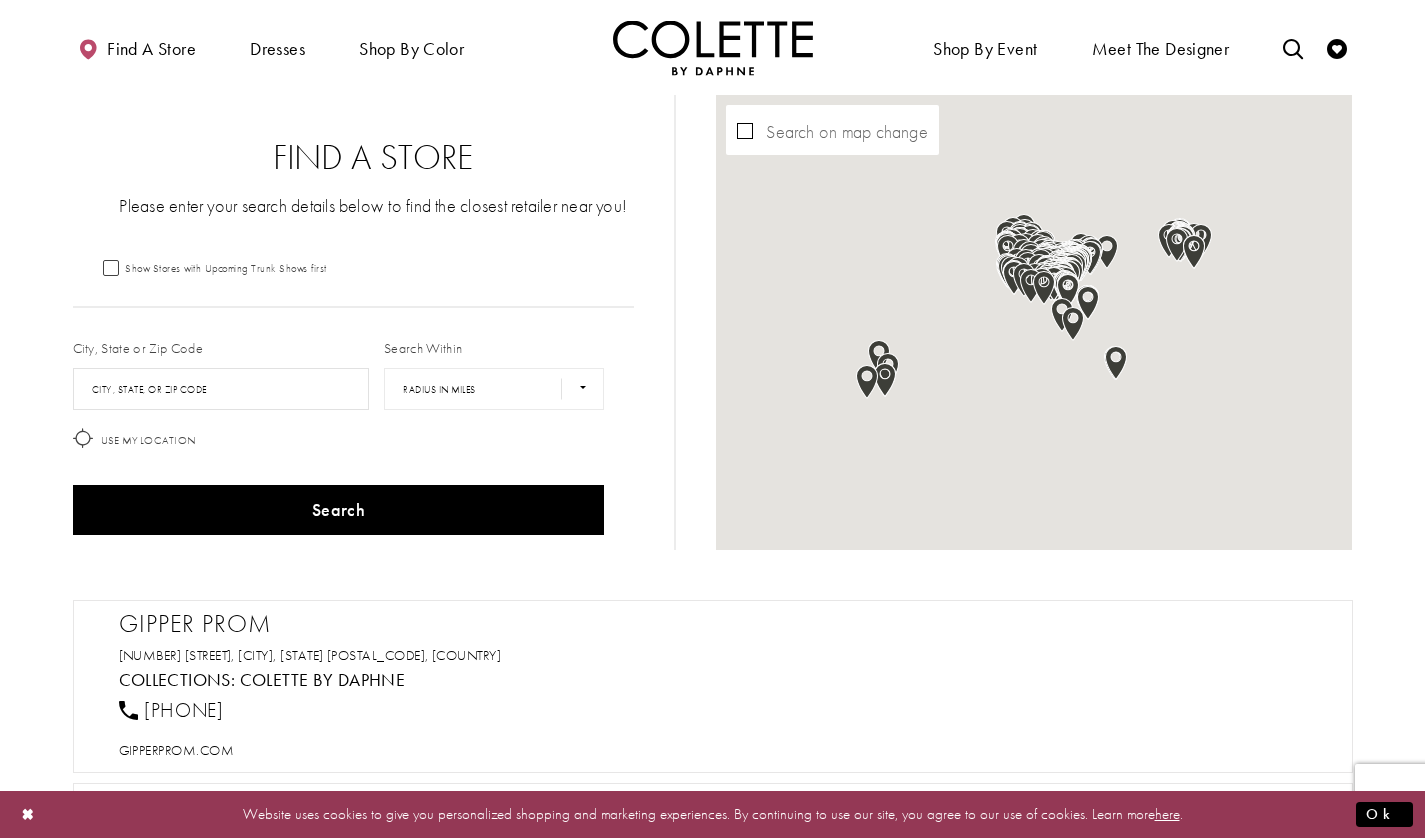 scroll, scrollTop: 0, scrollLeft: 0, axis: both 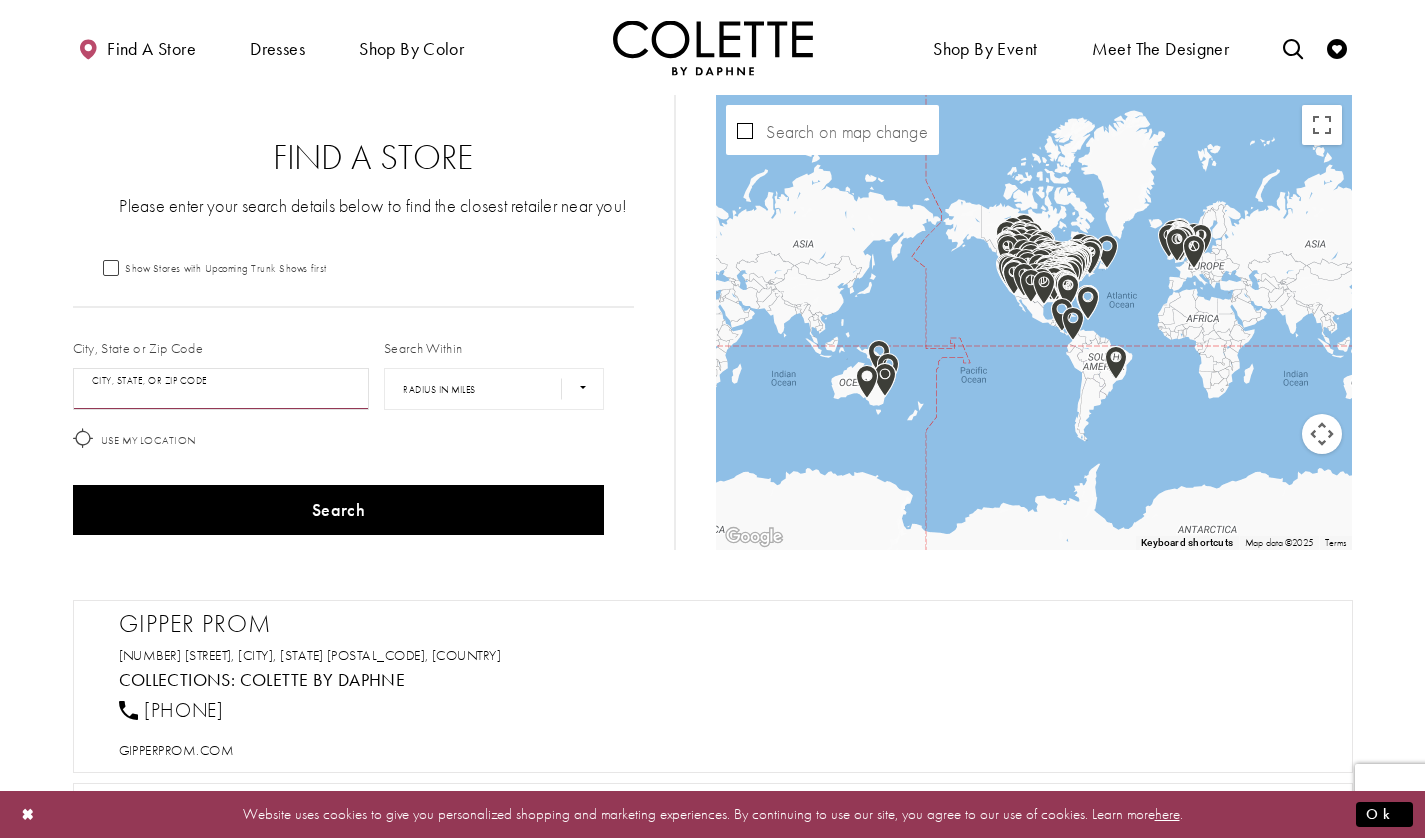 click at bounding box center [221, 389] 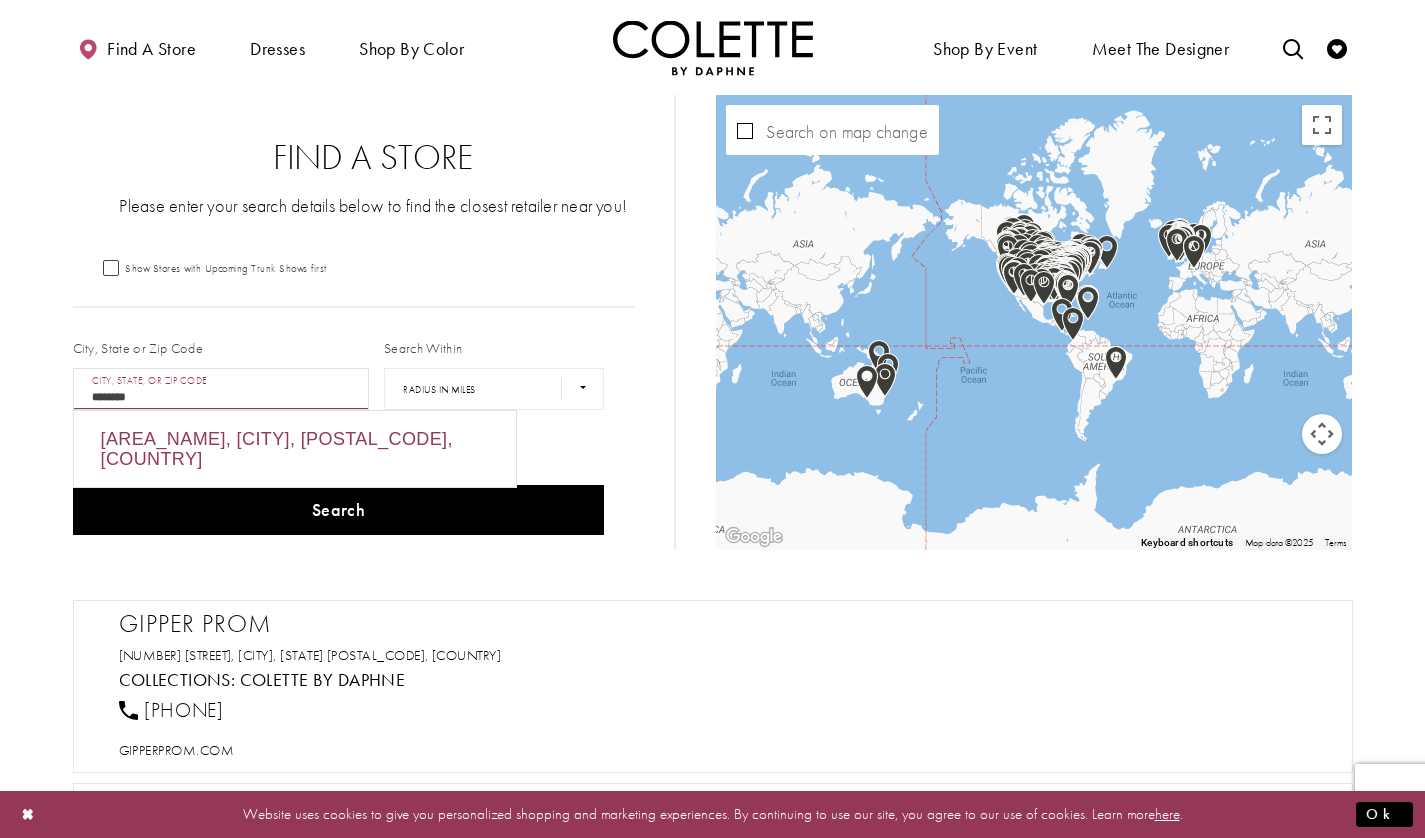 click on "[AREA_NAME], [CITY], [POSTAL_CODE], [COUNTRY]" at bounding box center [295, 449] 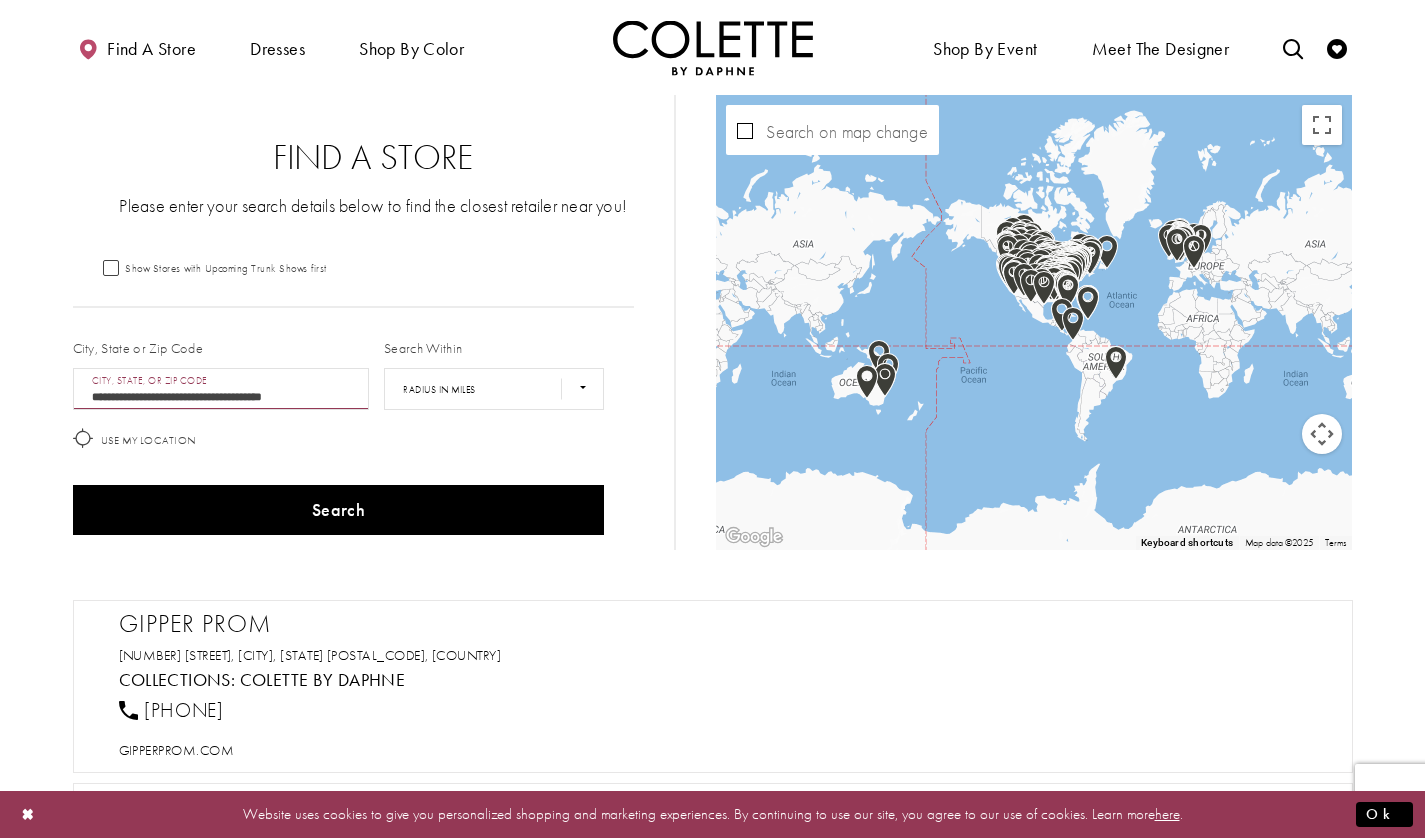 type on "**********" 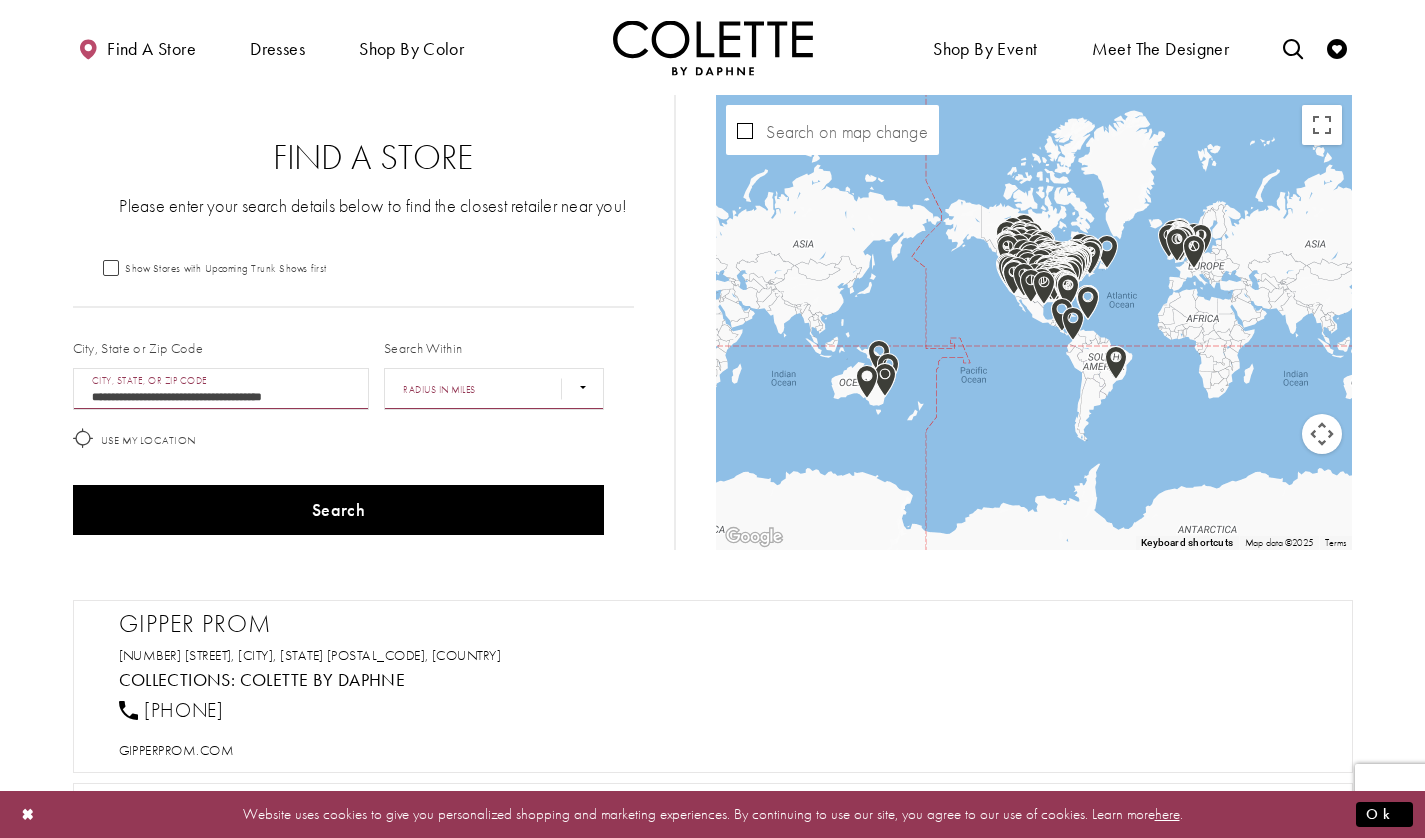 click on "****
**
***
***
***" at bounding box center [494, 389] 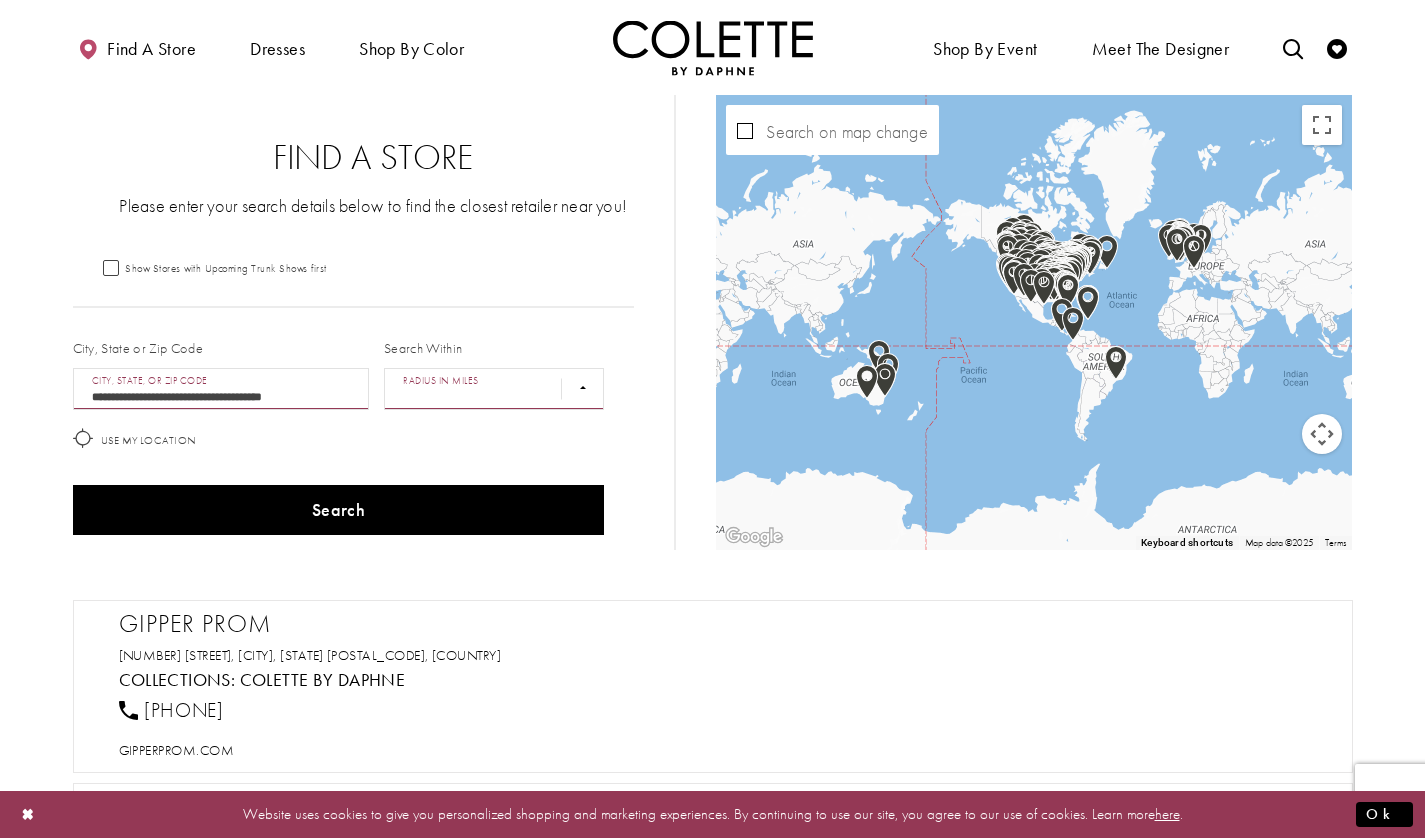 select on "*****" 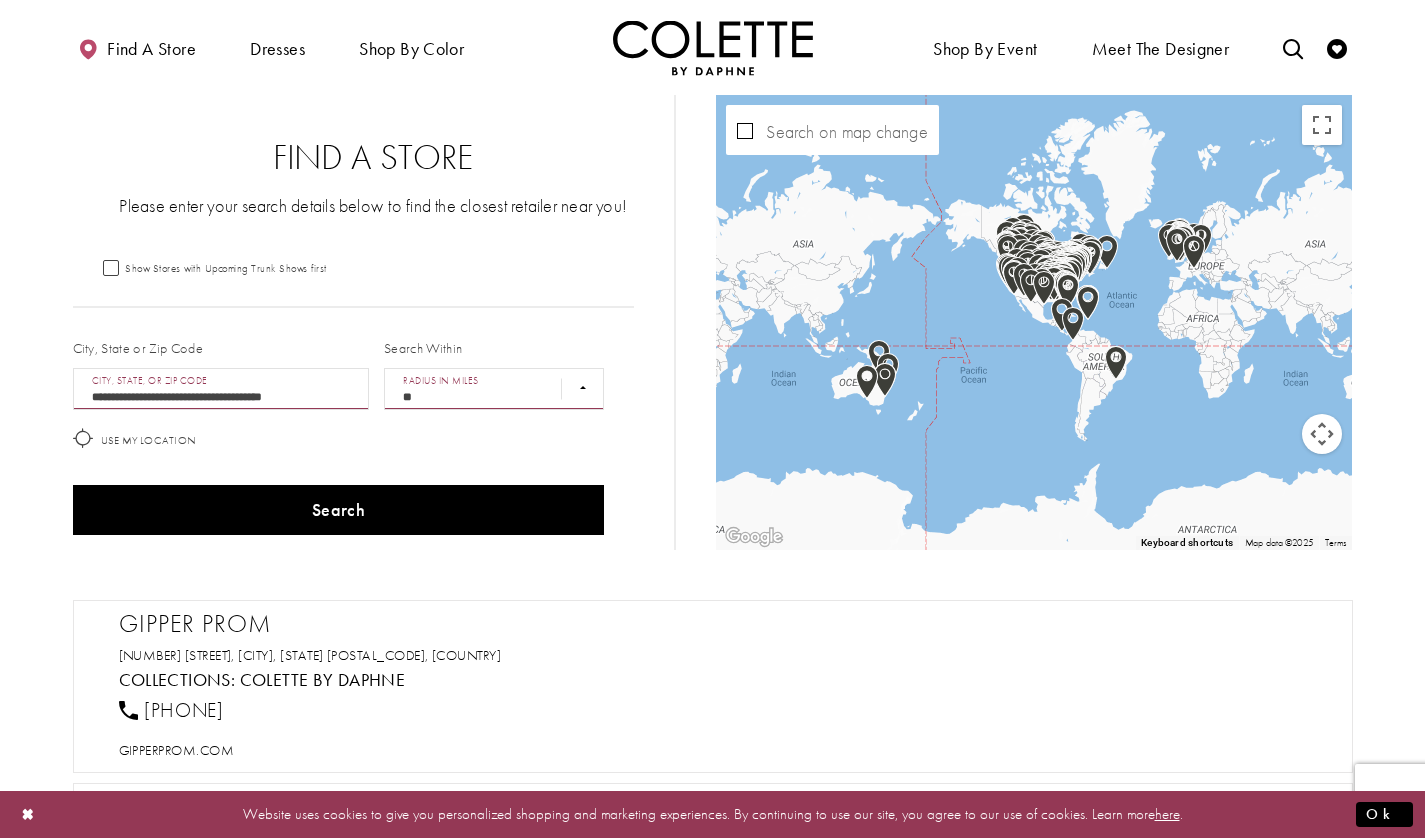 click on "****
**
***
***
***" at bounding box center (494, 389) 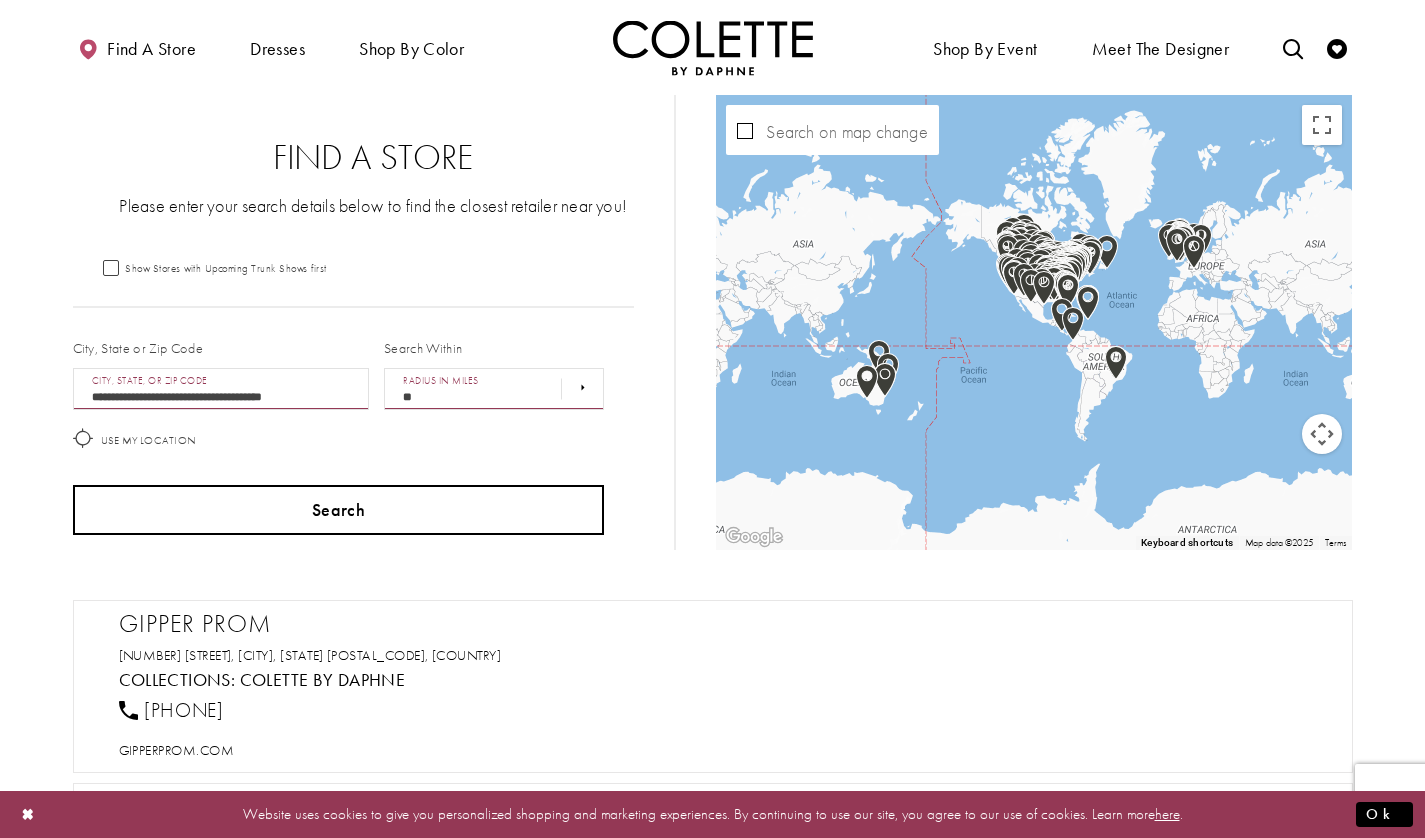 click on "Search" at bounding box center [339, 510] 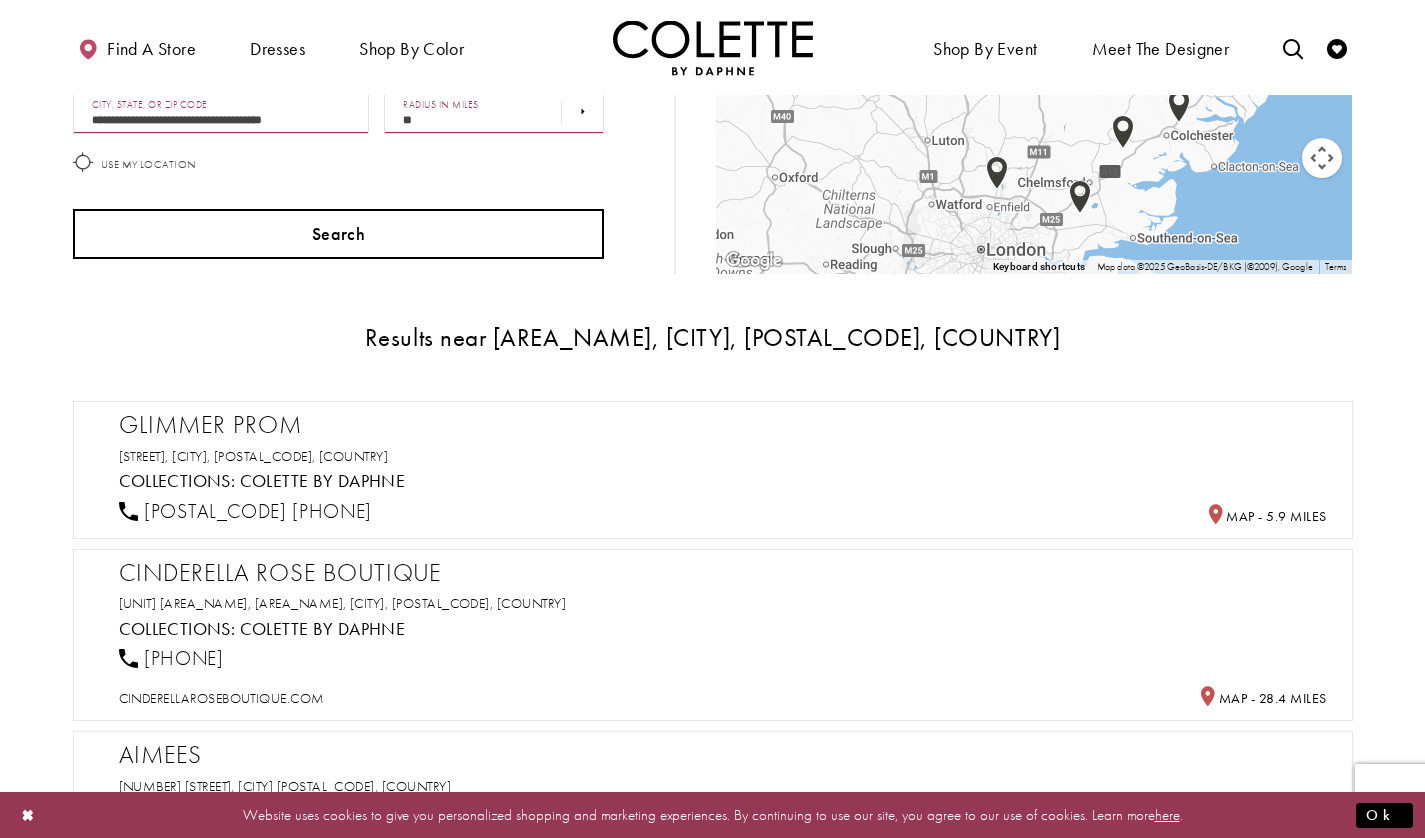 scroll, scrollTop: 300, scrollLeft: 0, axis: vertical 